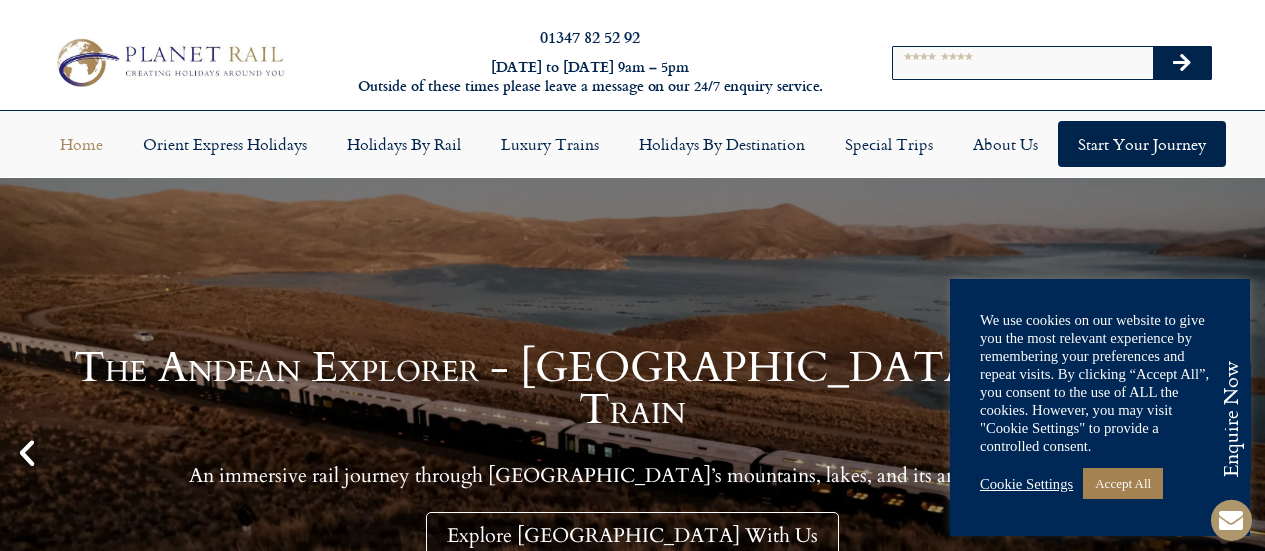 scroll, scrollTop: 0, scrollLeft: 0, axis: both 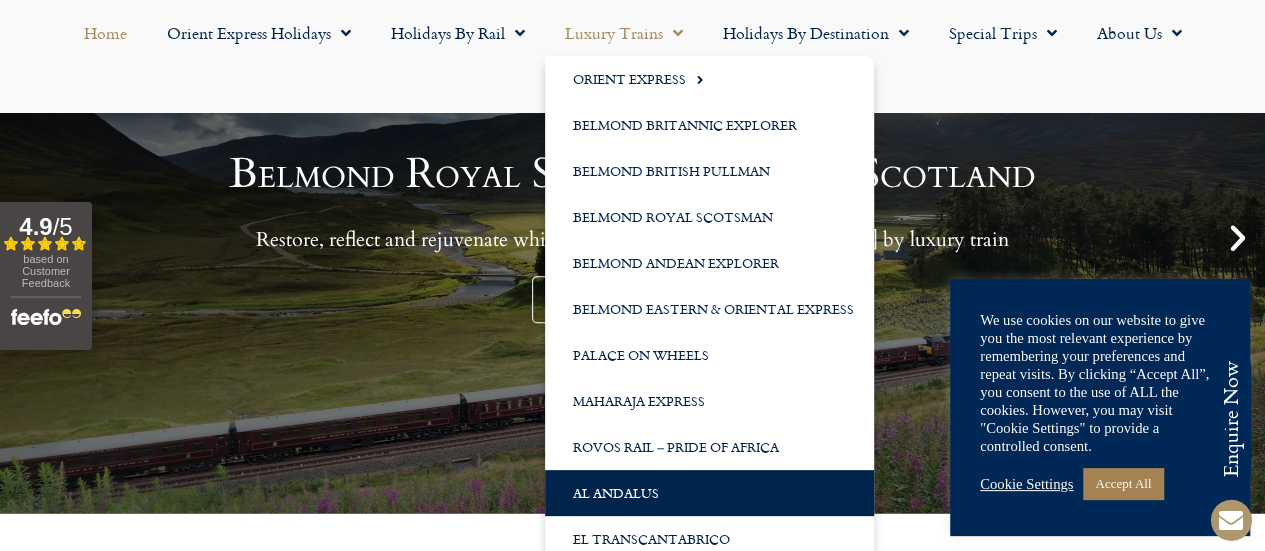 click on "Al Andalus" 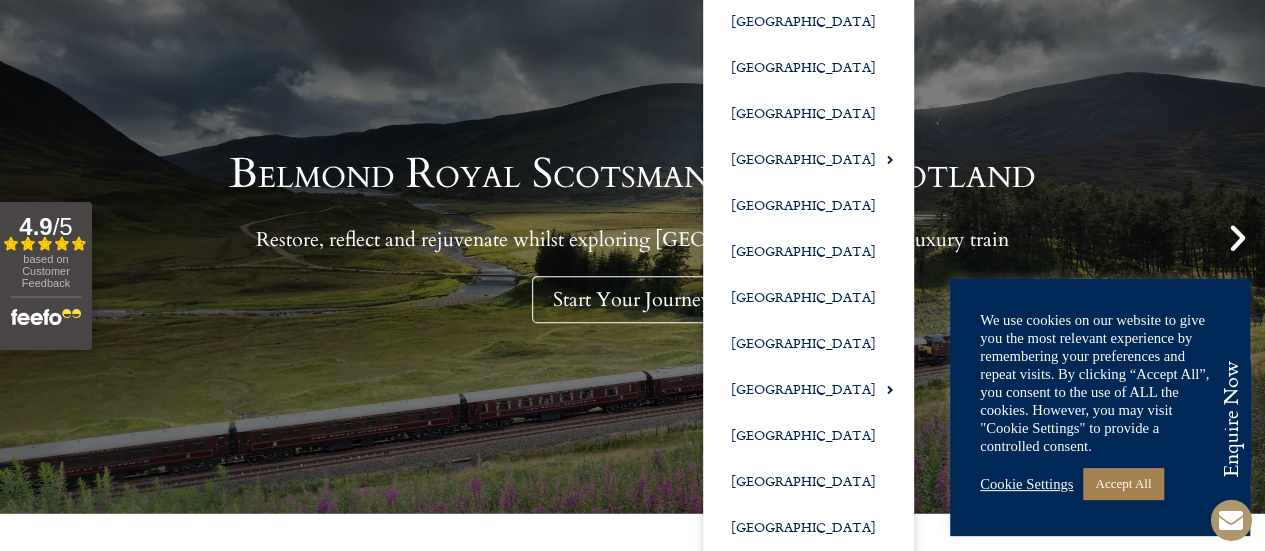 scroll, scrollTop: 36, scrollLeft: 0, axis: vertical 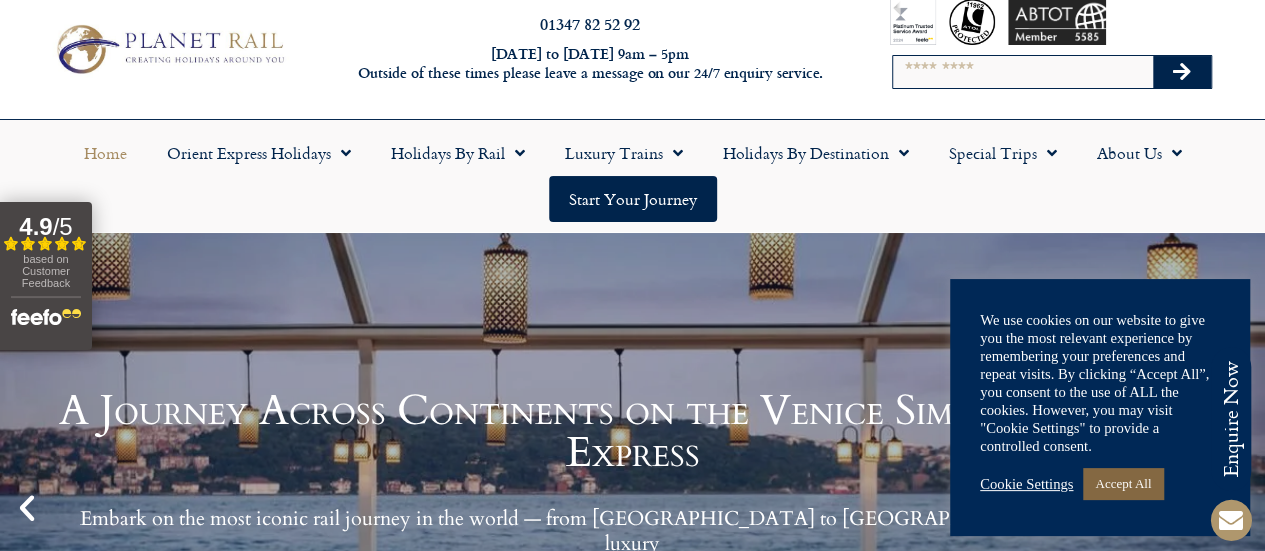 click on "Accept All" at bounding box center (1123, 483) 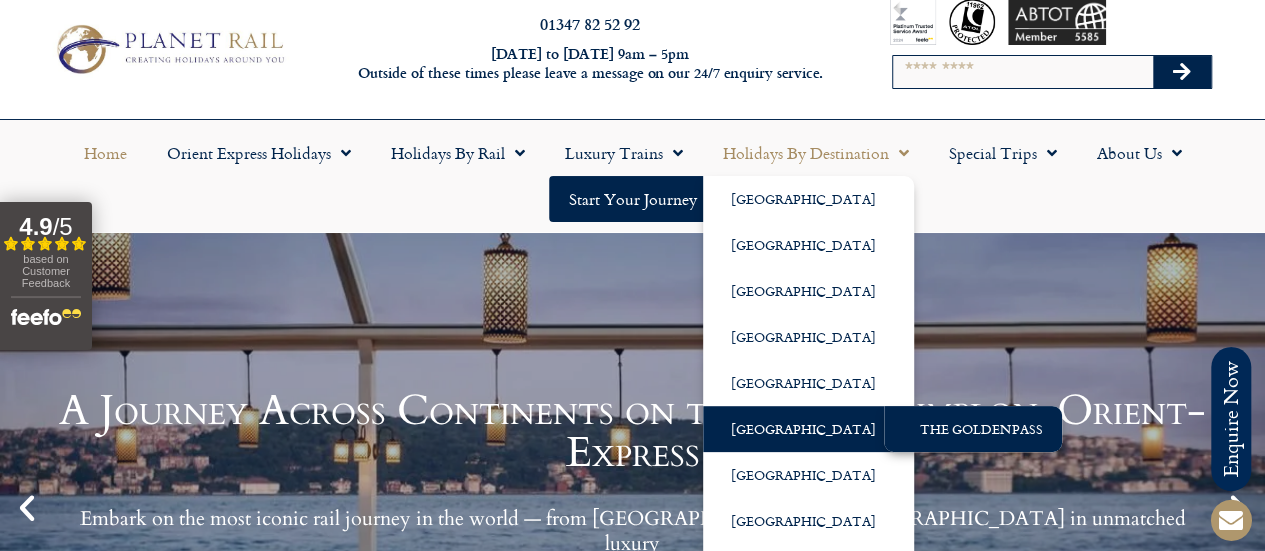 click on "The GoldenPass" 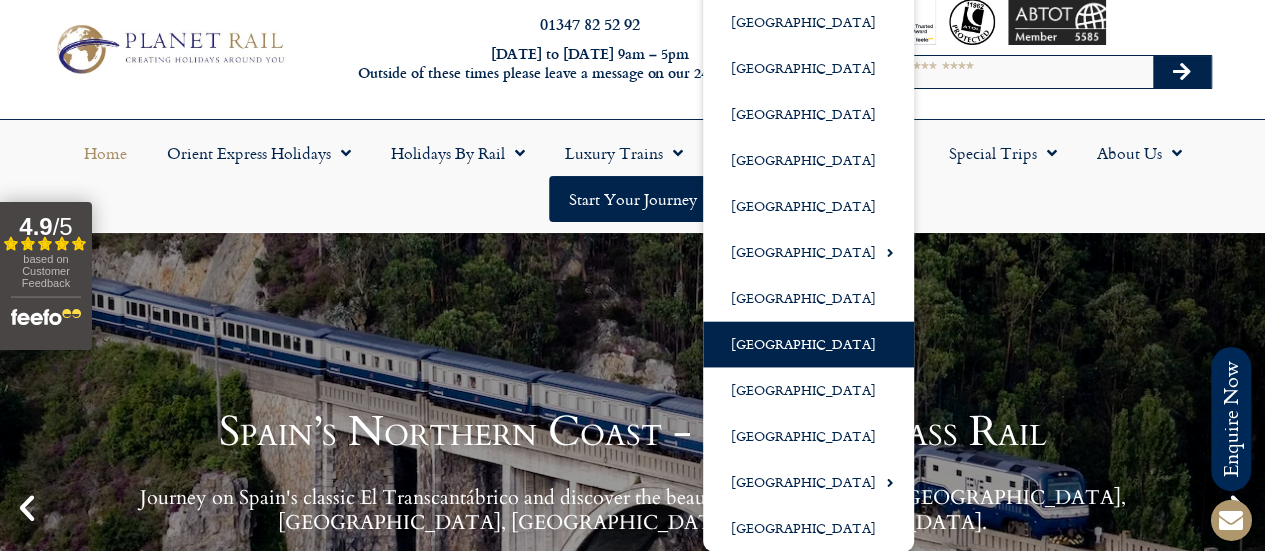 click on "[GEOGRAPHIC_DATA]" 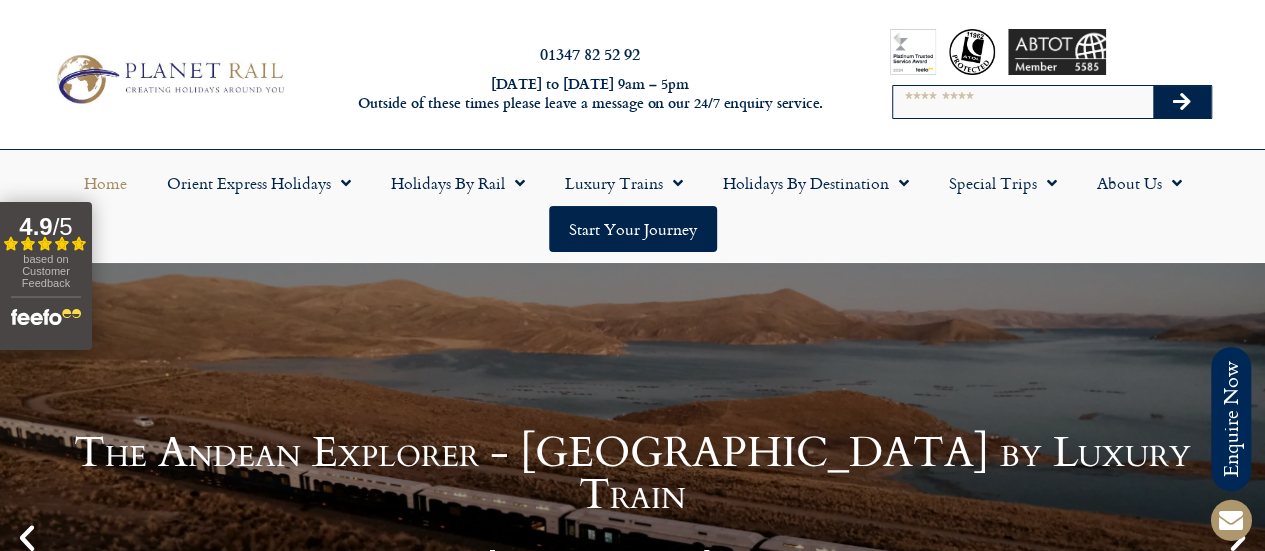 scroll, scrollTop: 0, scrollLeft: 0, axis: both 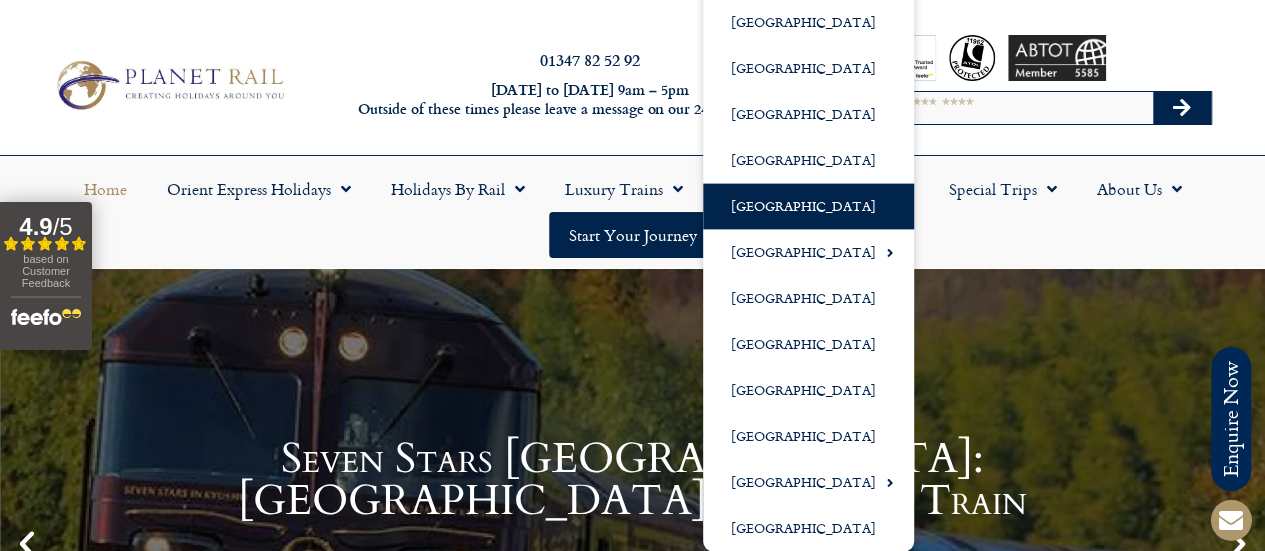 click on "[GEOGRAPHIC_DATA]" 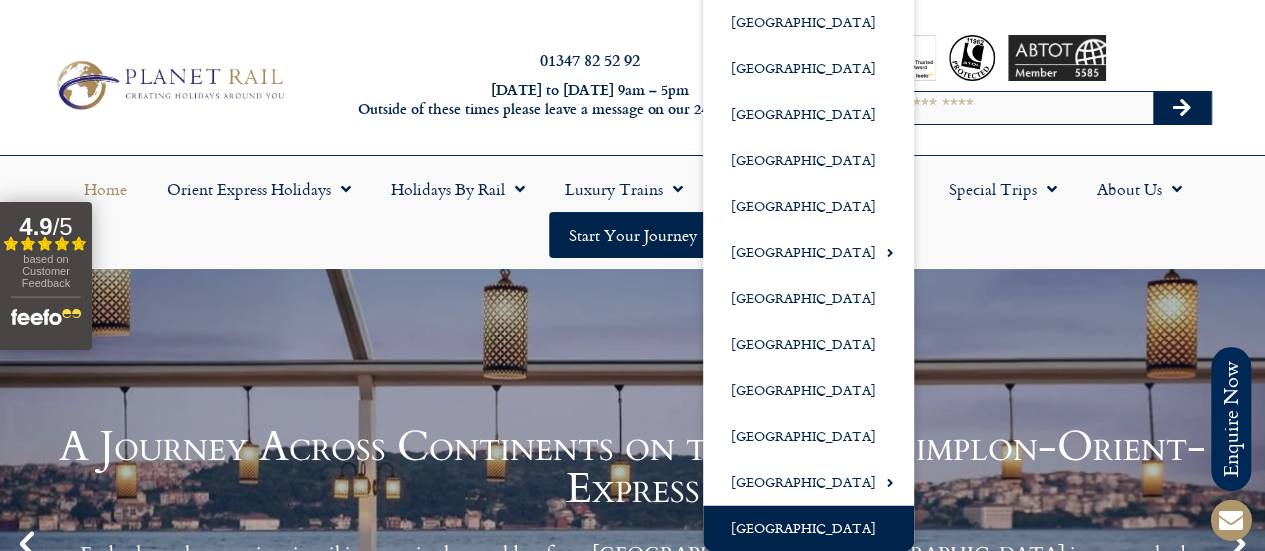 click on "[GEOGRAPHIC_DATA]" 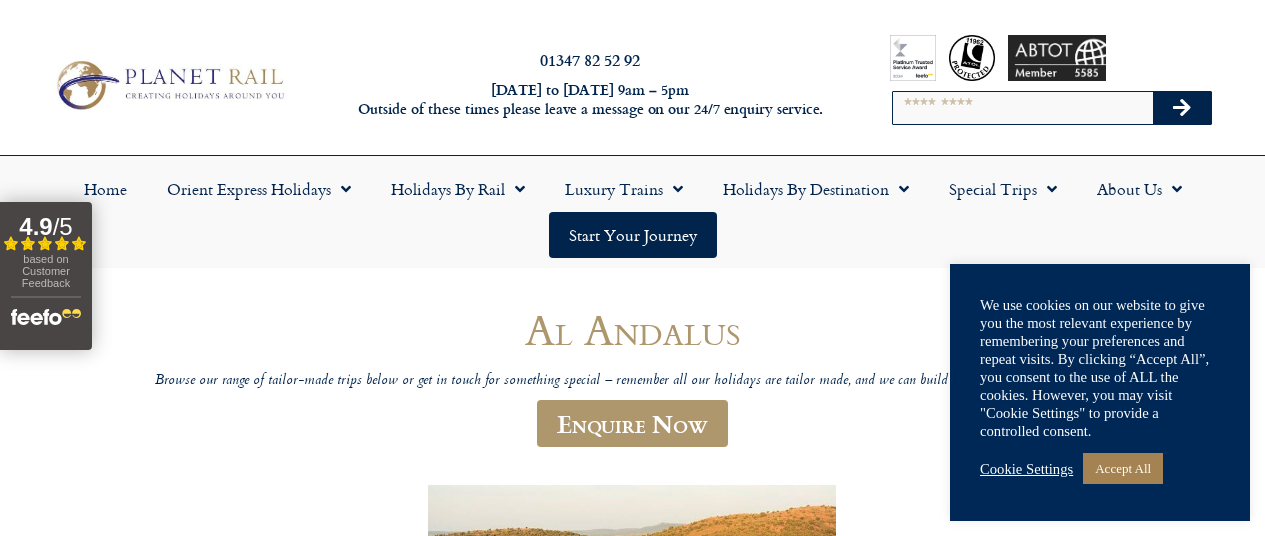 scroll, scrollTop: 0, scrollLeft: 0, axis: both 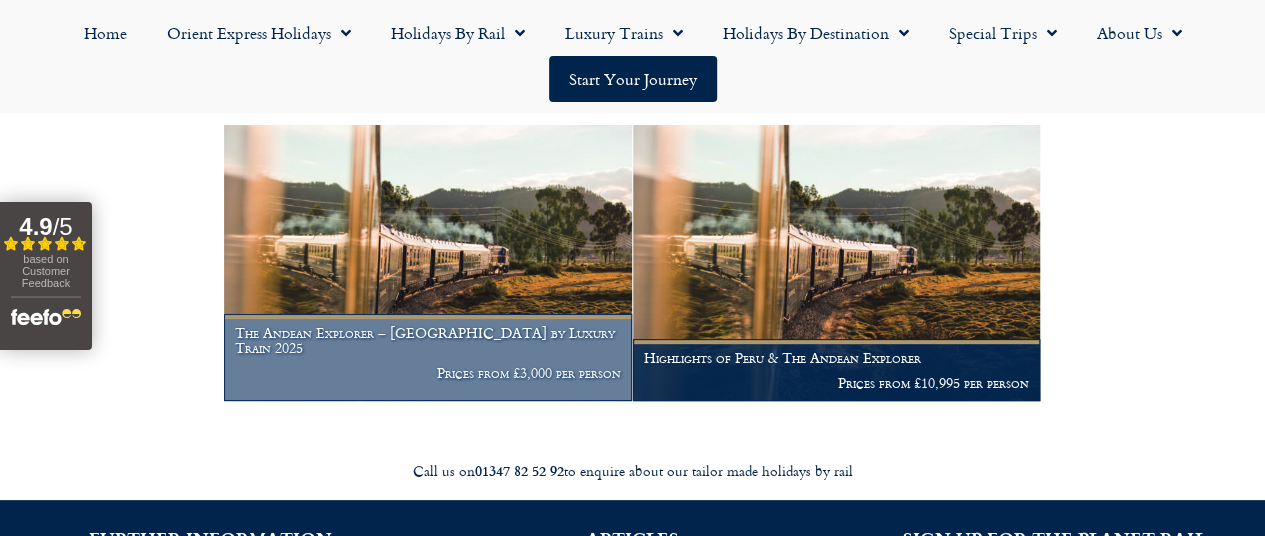 click on "The Andean Explorer – [GEOGRAPHIC_DATA] by Luxury Train 2025" at bounding box center (427, 341) 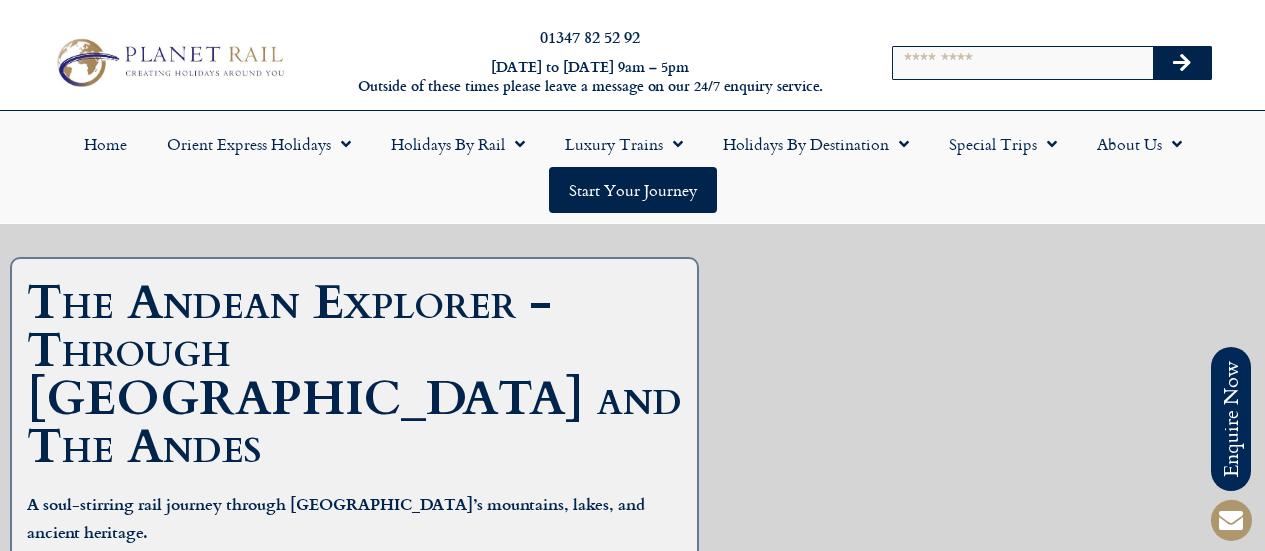 scroll, scrollTop: 0, scrollLeft: 0, axis: both 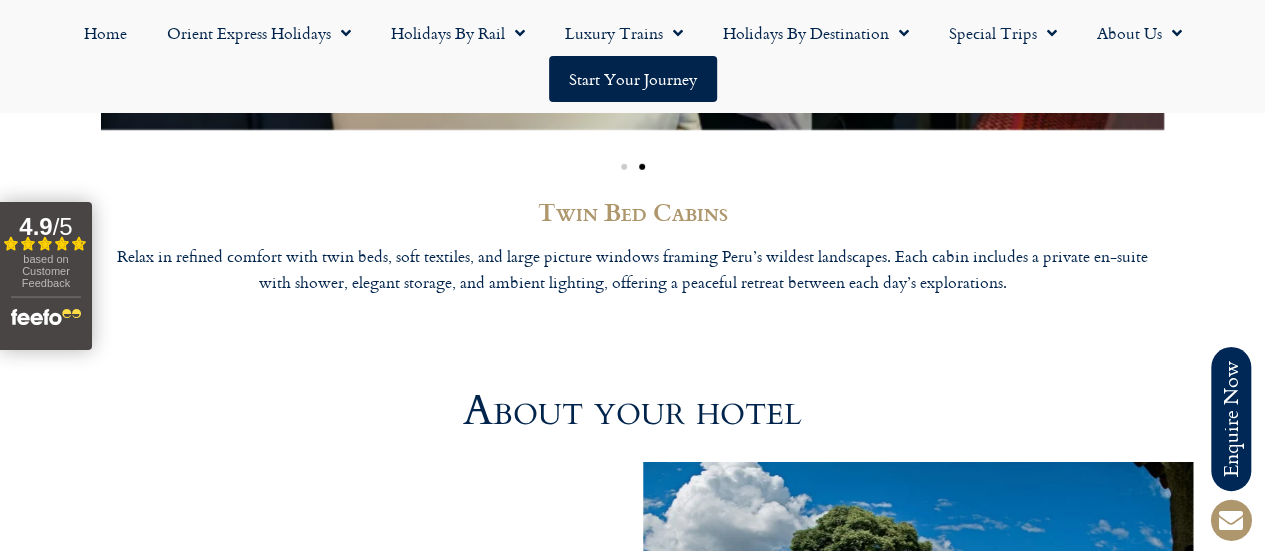 click at bounding box center [624, 167] 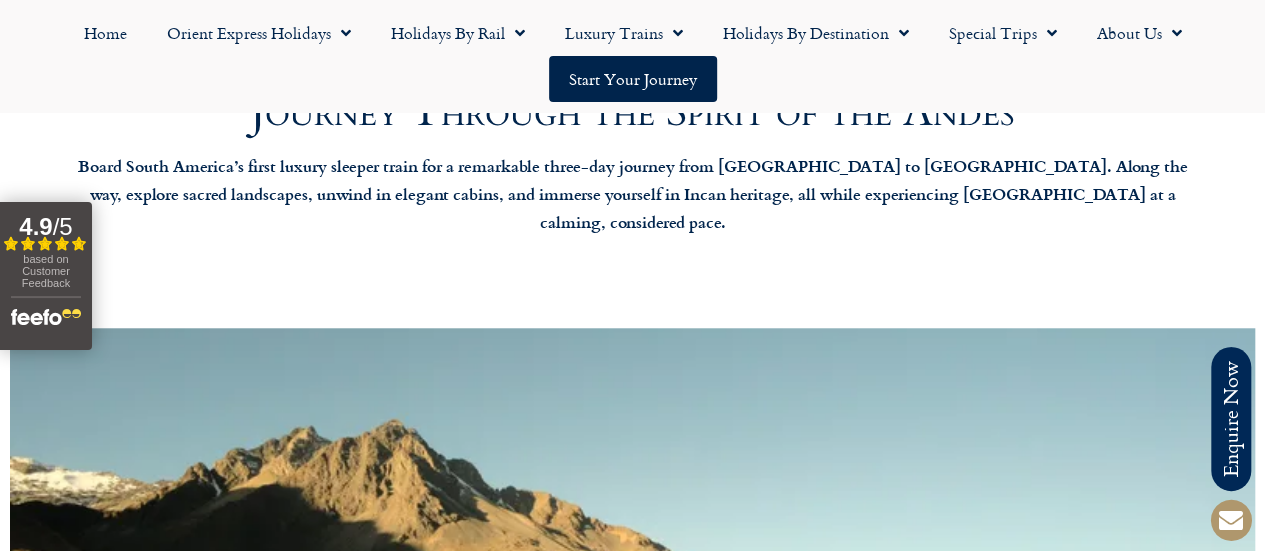 scroll, scrollTop: 454, scrollLeft: 0, axis: vertical 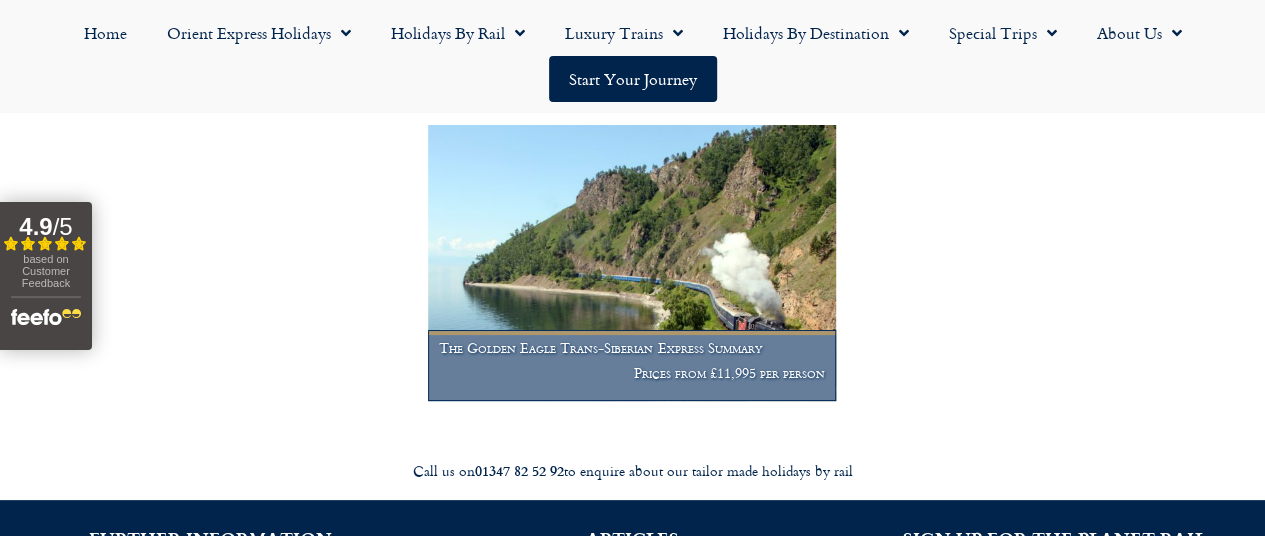click on "Prices from £11,995 per person" at bounding box center [631, 373] 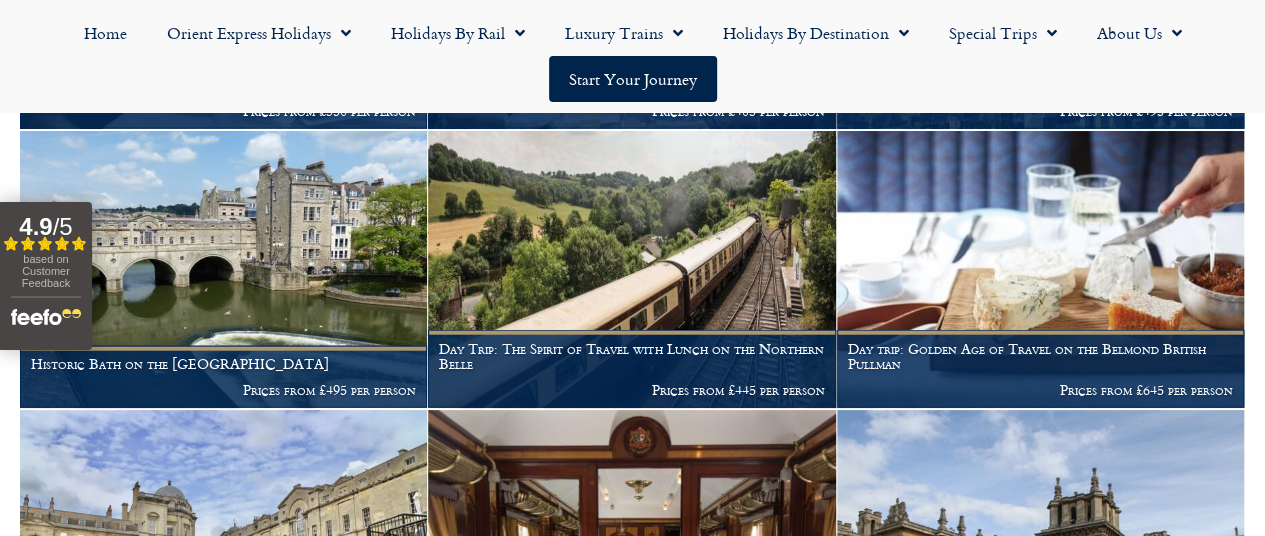scroll, scrollTop: 2194, scrollLeft: 0, axis: vertical 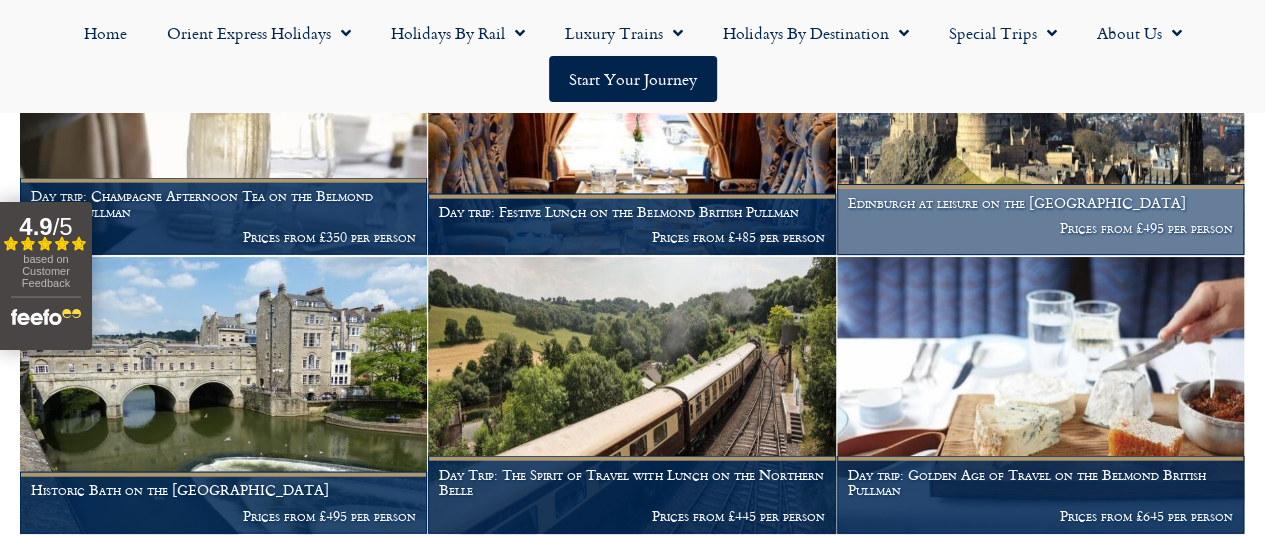 click on "Edinburgh at leisure on the Northern Belle" at bounding box center [1040, 203] 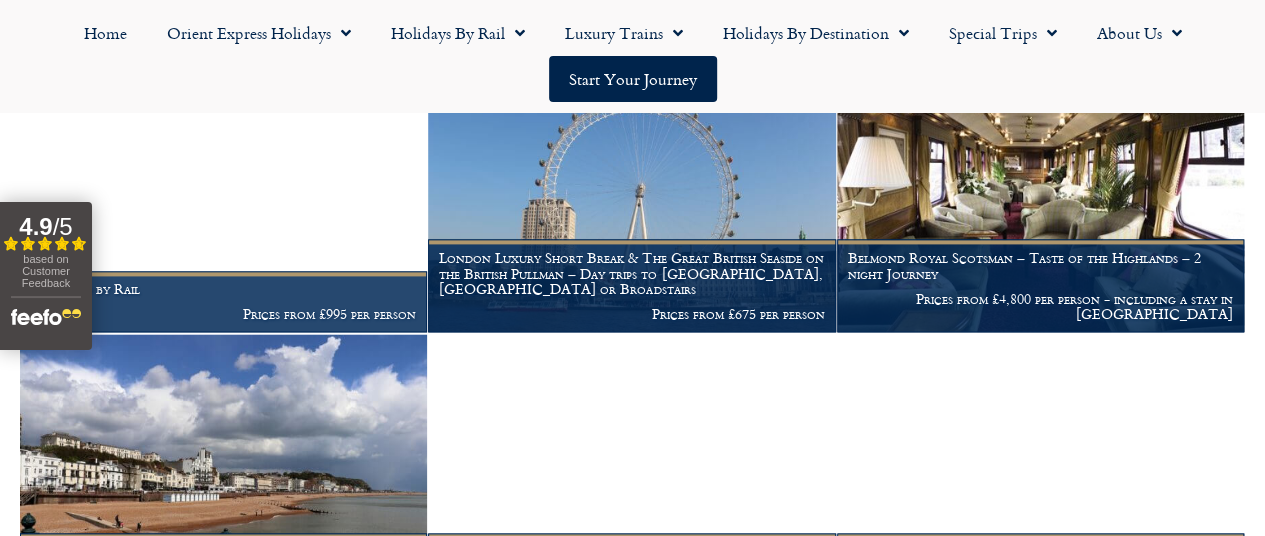 scroll, scrollTop: 1279, scrollLeft: 0, axis: vertical 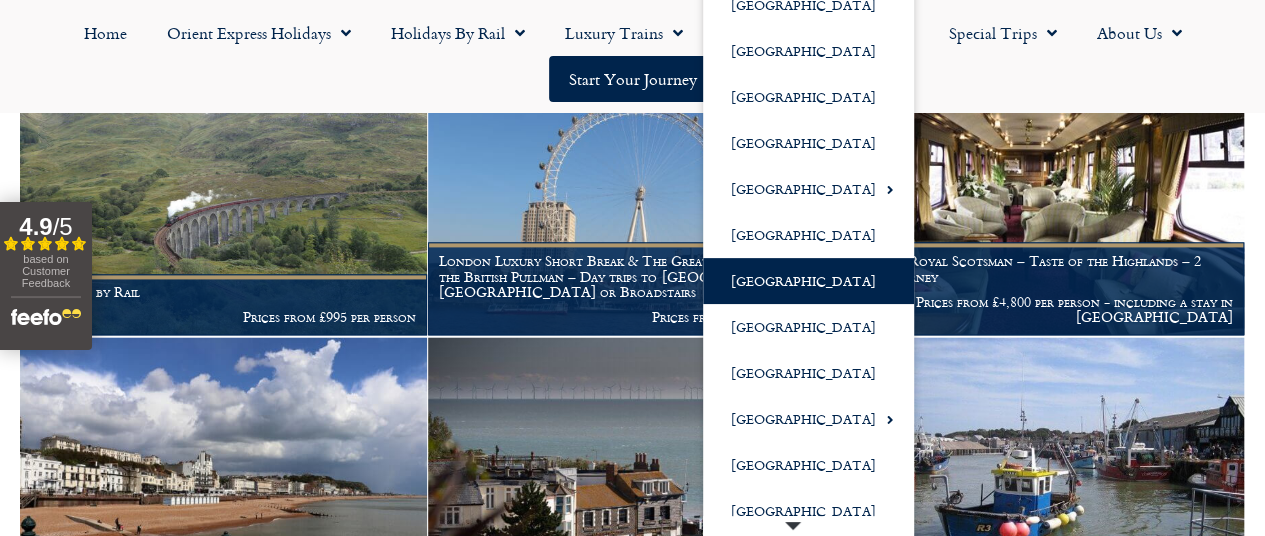 click on "[GEOGRAPHIC_DATA]" 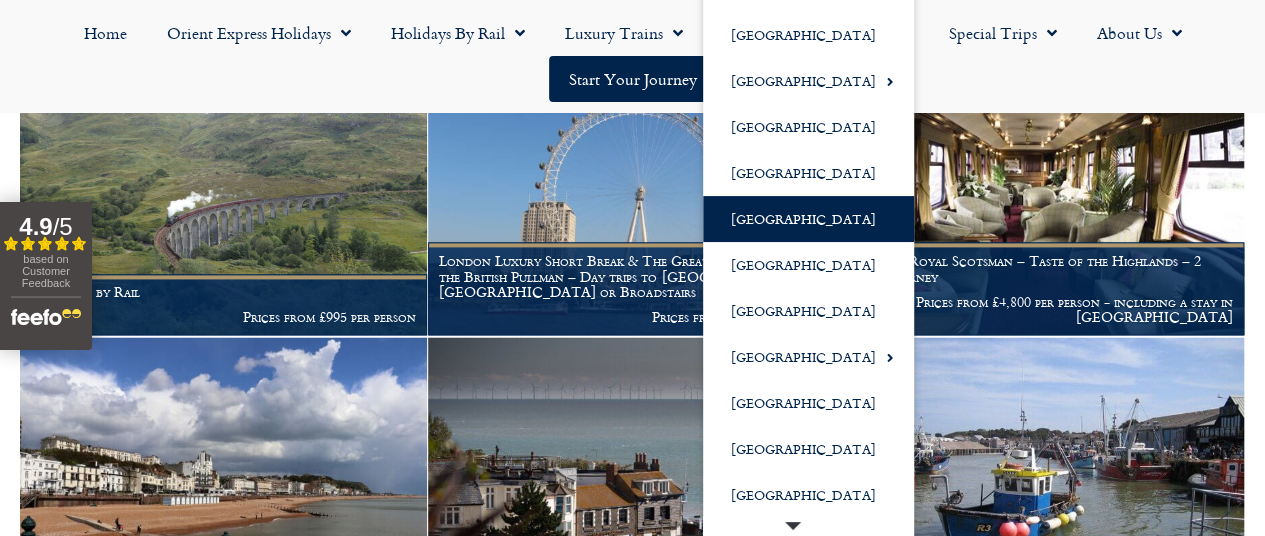click on "[GEOGRAPHIC_DATA]" 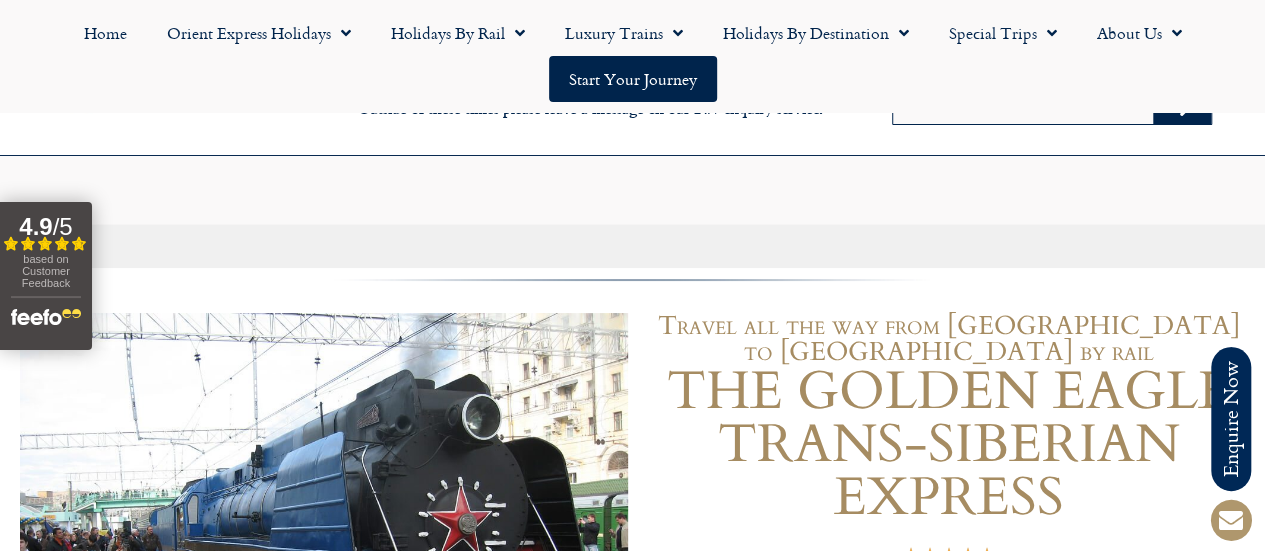 scroll, scrollTop: 350, scrollLeft: 0, axis: vertical 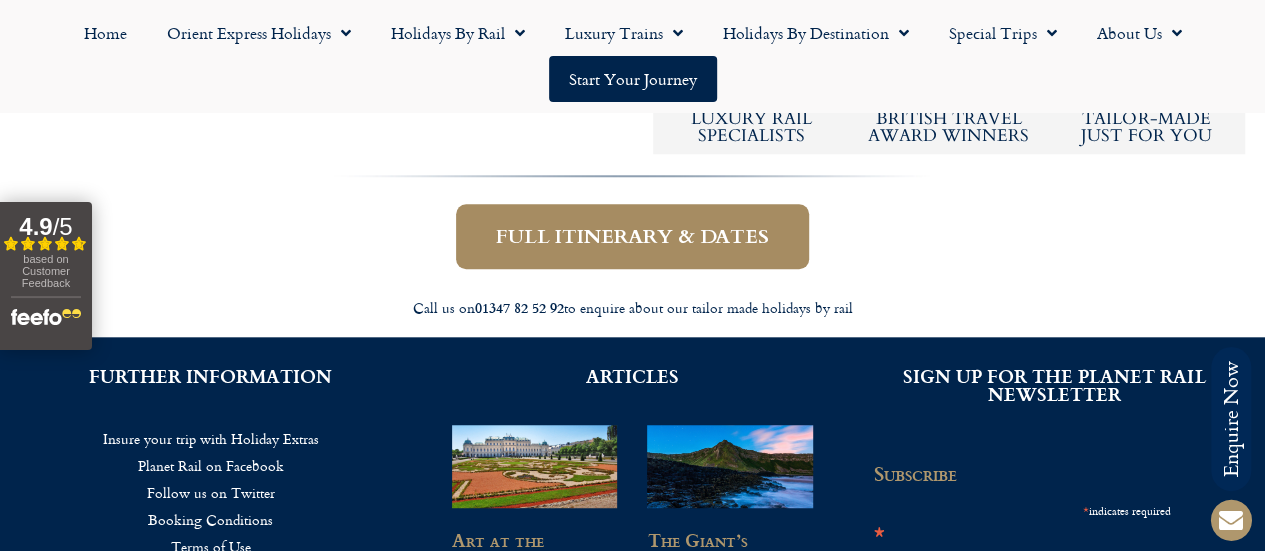 click on "Full itinerary & dates" at bounding box center (632, 236) 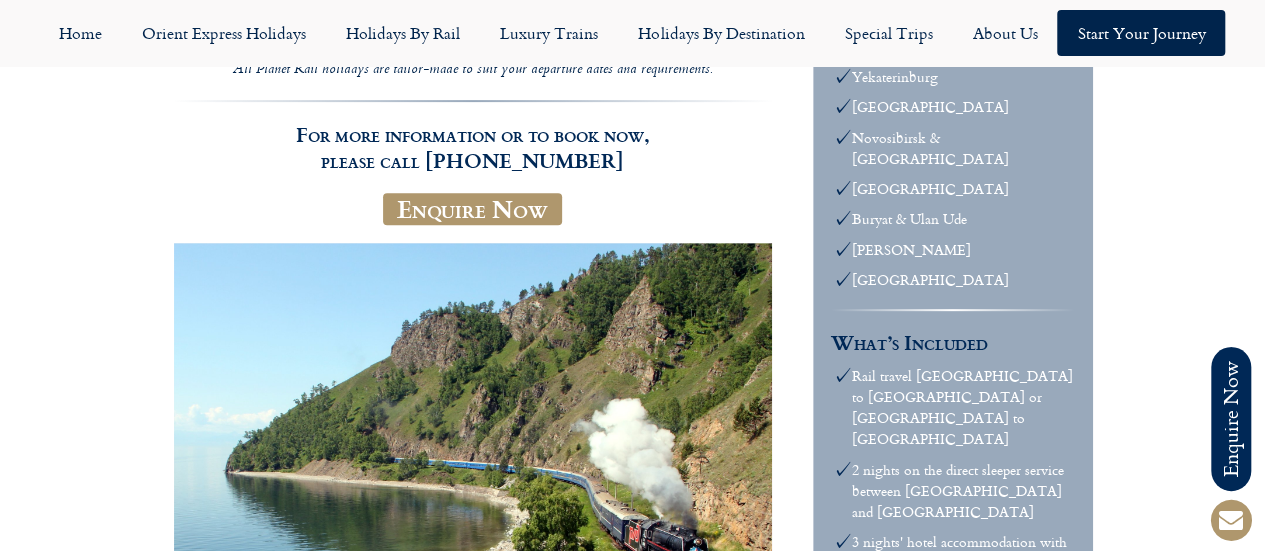 scroll, scrollTop: 299, scrollLeft: 0, axis: vertical 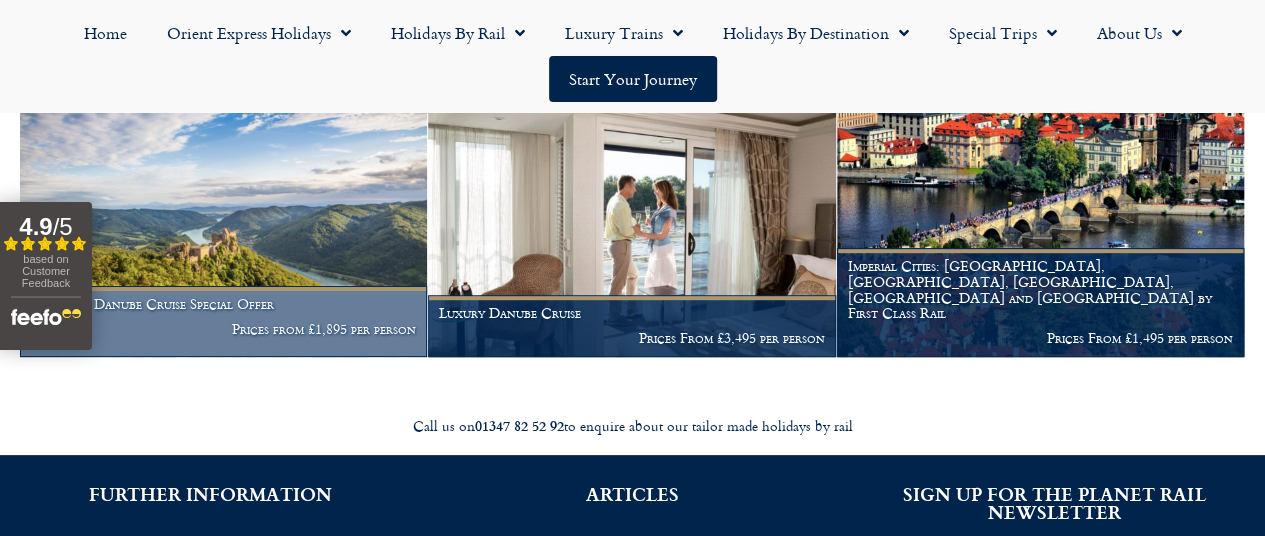 click at bounding box center [223, 218] 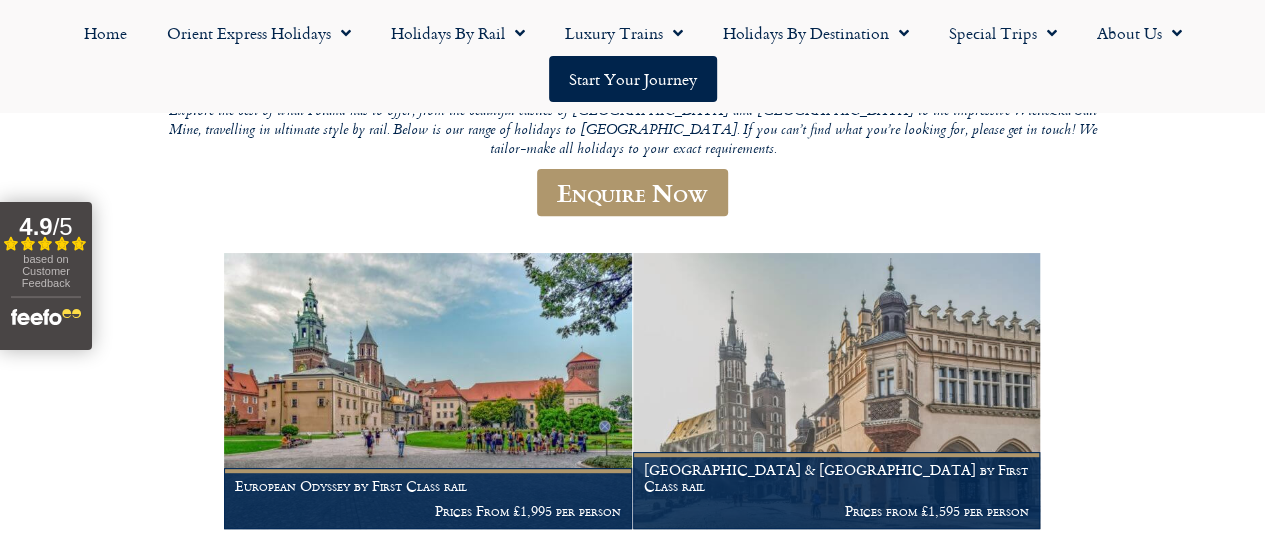 scroll, scrollTop: 438, scrollLeft: 0, axis: vertical 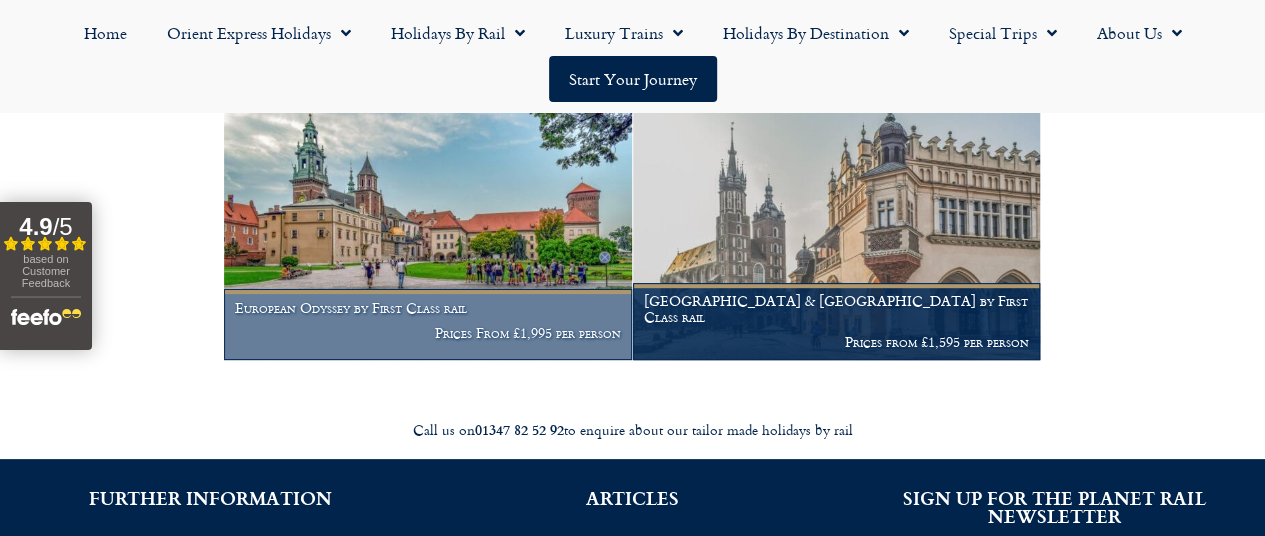 click on "European Odyssey by First Class rail" at bounding box center (427, 308) 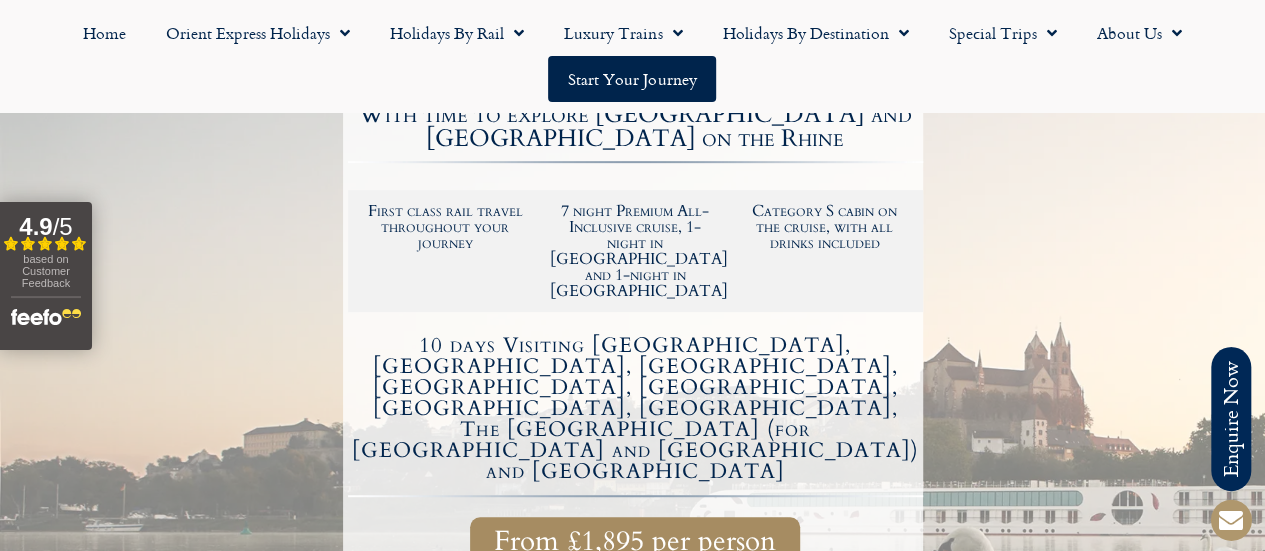 scroll, scrollTop: 381, scrollLeft: 0, axis: vertical 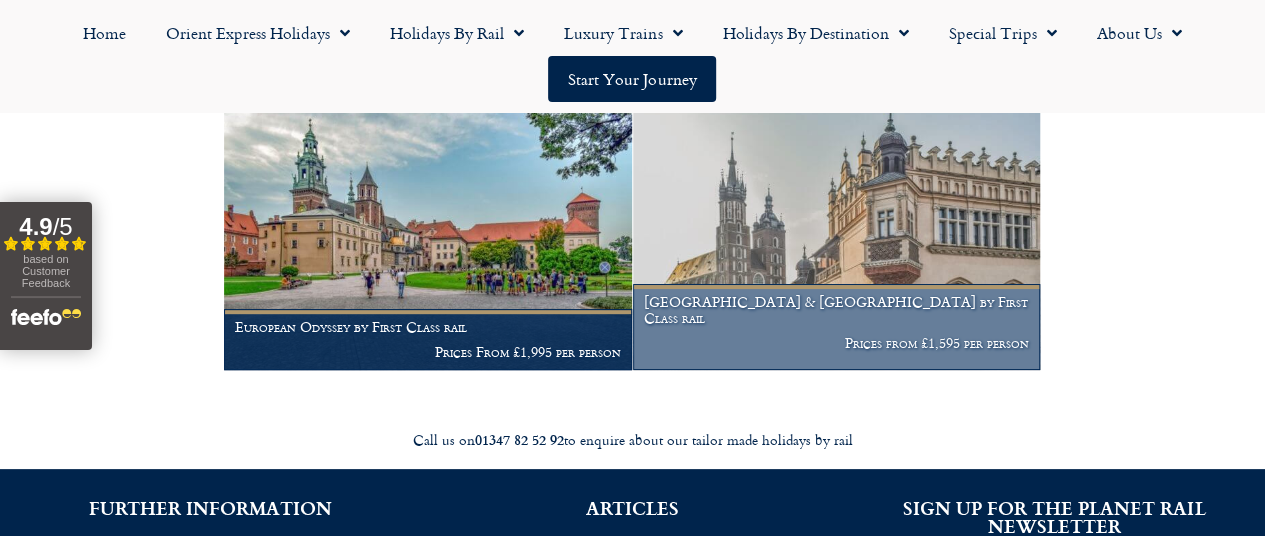 click at bounding box center (836, 232) 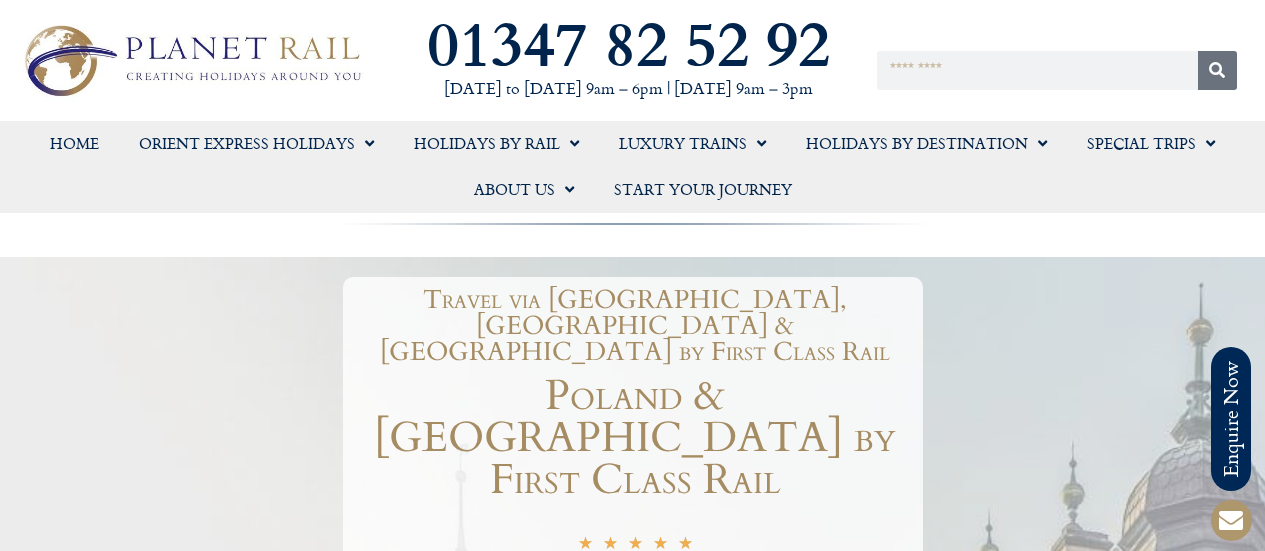 scroll, scrollTop: 441, scrollLeft: 0, axis: vertical 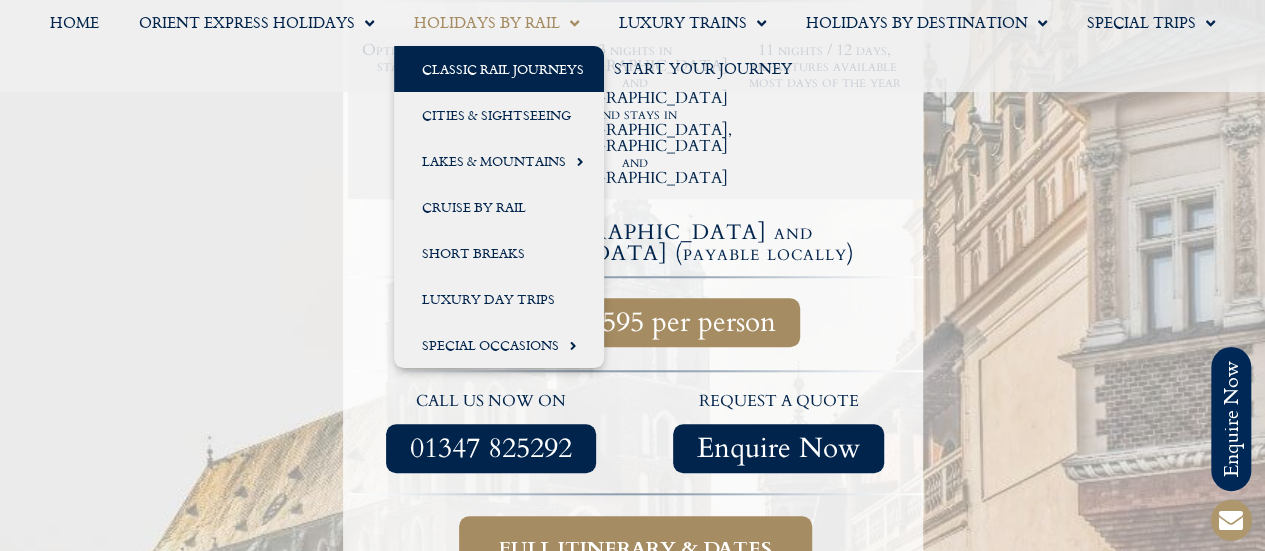 click on "Classic Rail Journeys" 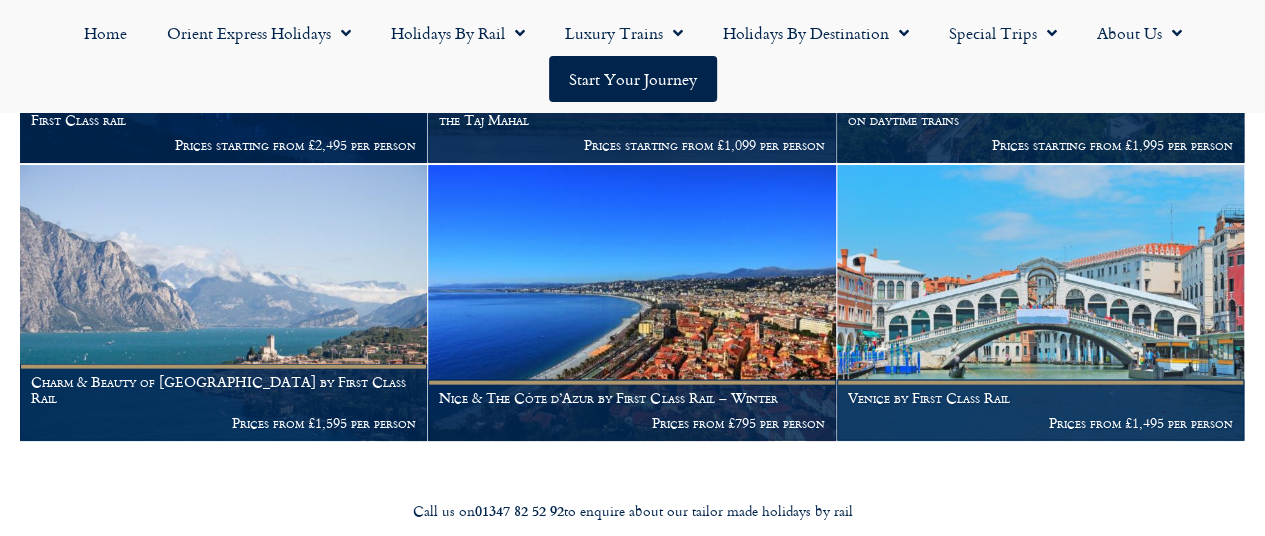 scroll, scrollTop: 2009, scrollLeft: 0, axis: vertical 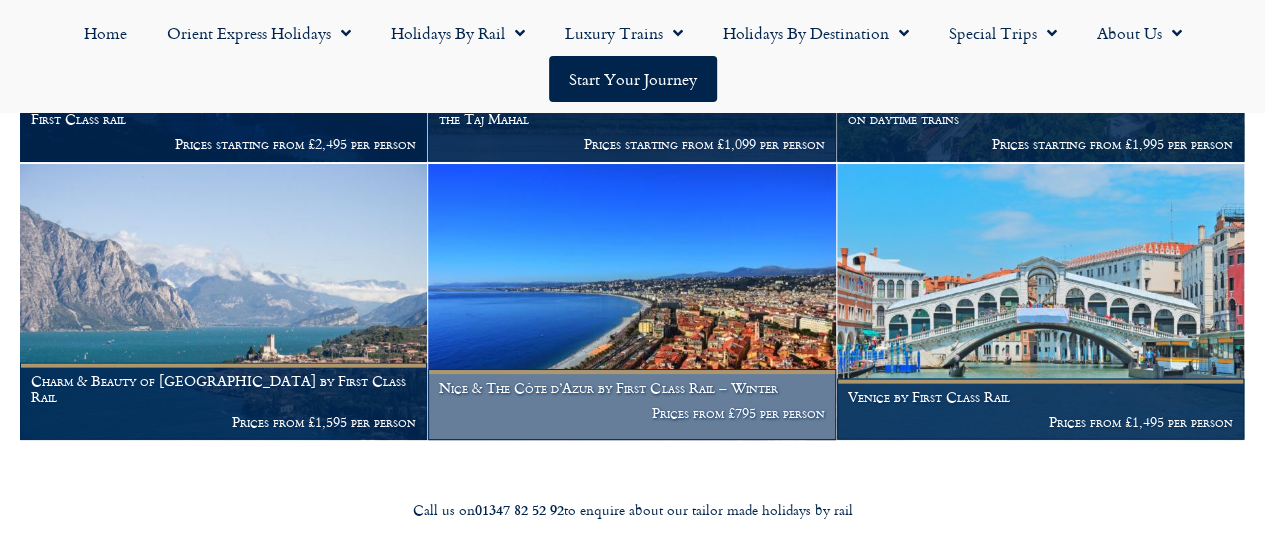 click on "Prices from £795 per person" at bounding box center (631, 413) 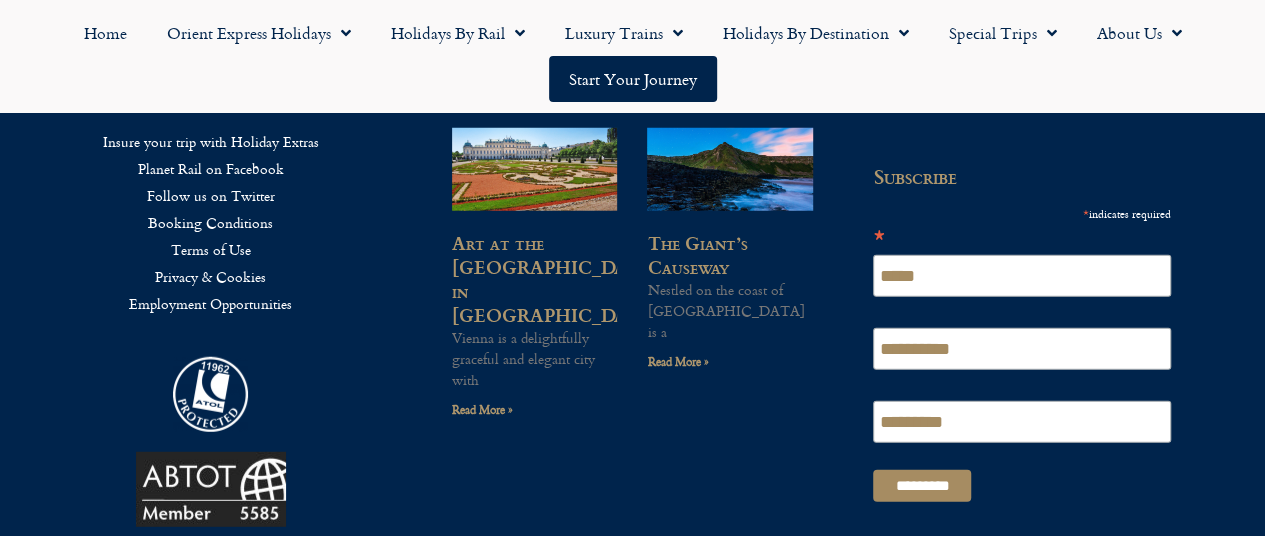 scroll, scrollTop: 2509, scrollLeft: 0, axis: vertical 